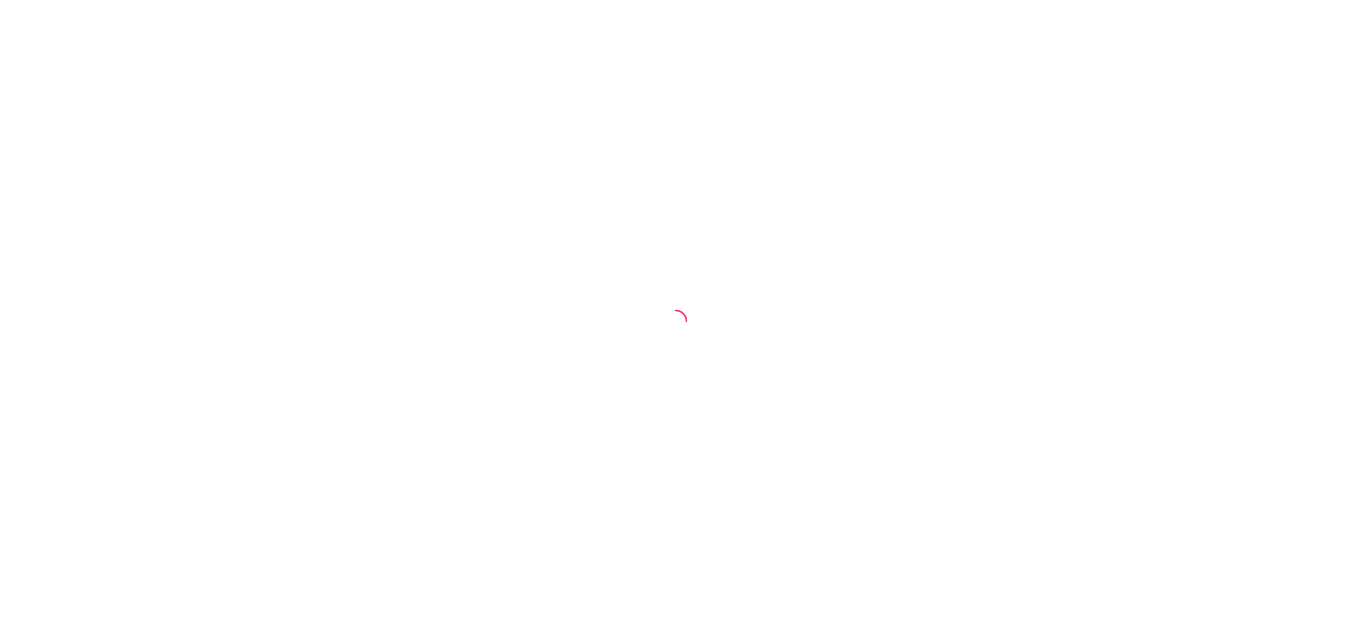 scroll, scrollTop: 0, scrollLeft: 0, axis: both 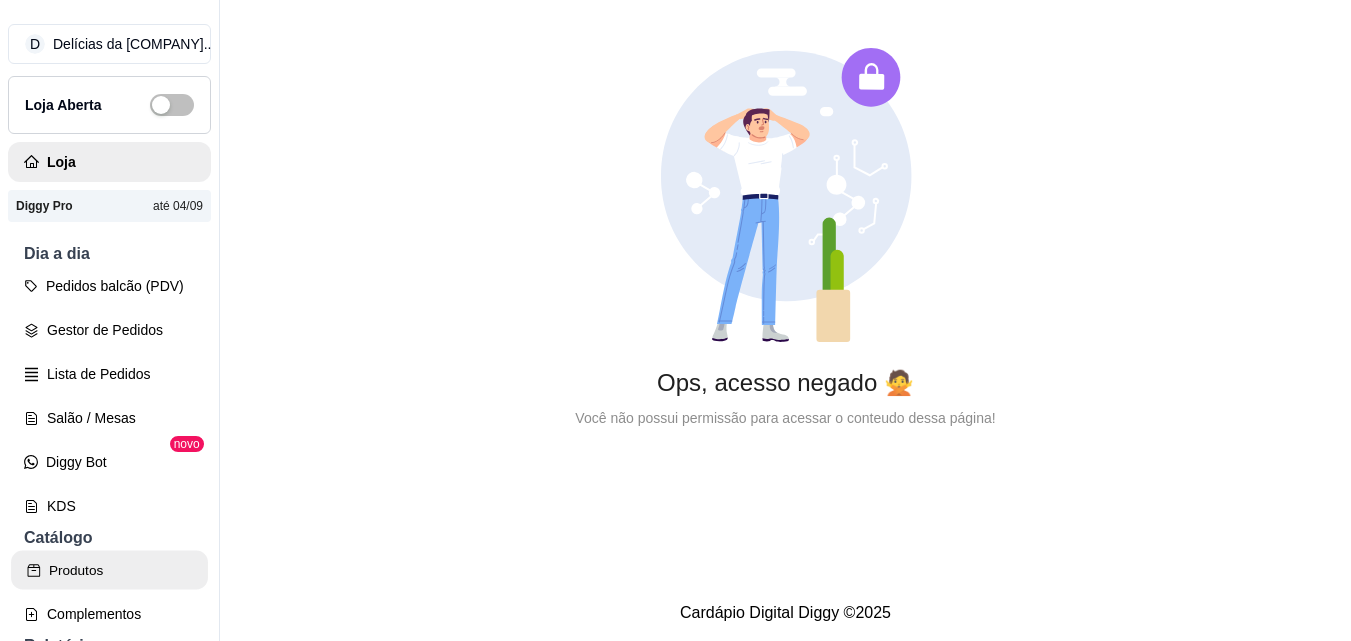 click on "Produtos" at bounding box center (109, 570) 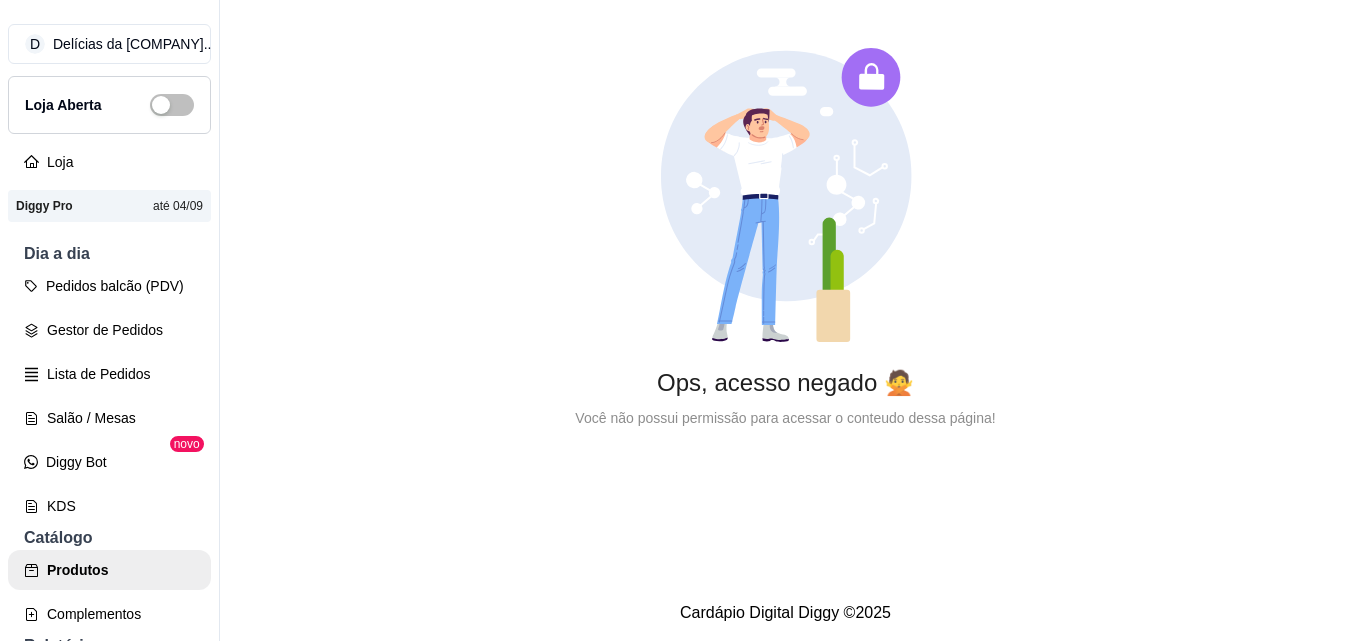 drag, startPoint x: 879, startPoint y: 365, endPoint x: 848, endPoint y: 380, distance: 34.43835 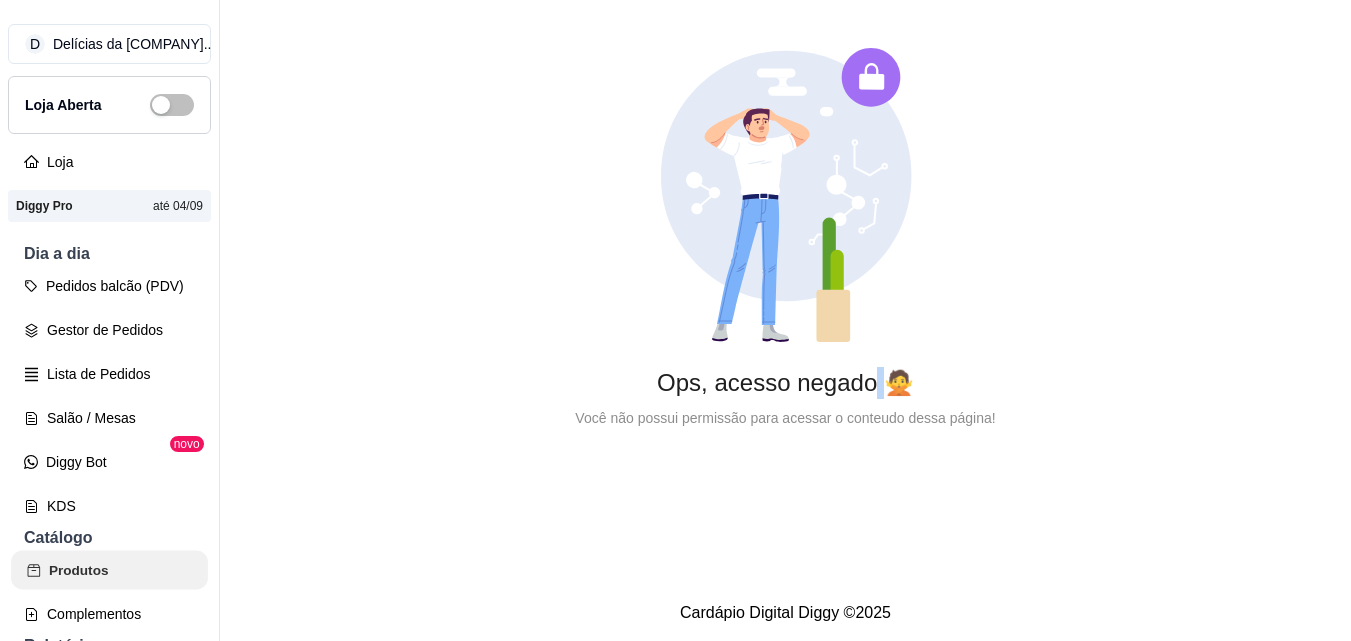 click on "Produtos" at bounding box center (109, 570) 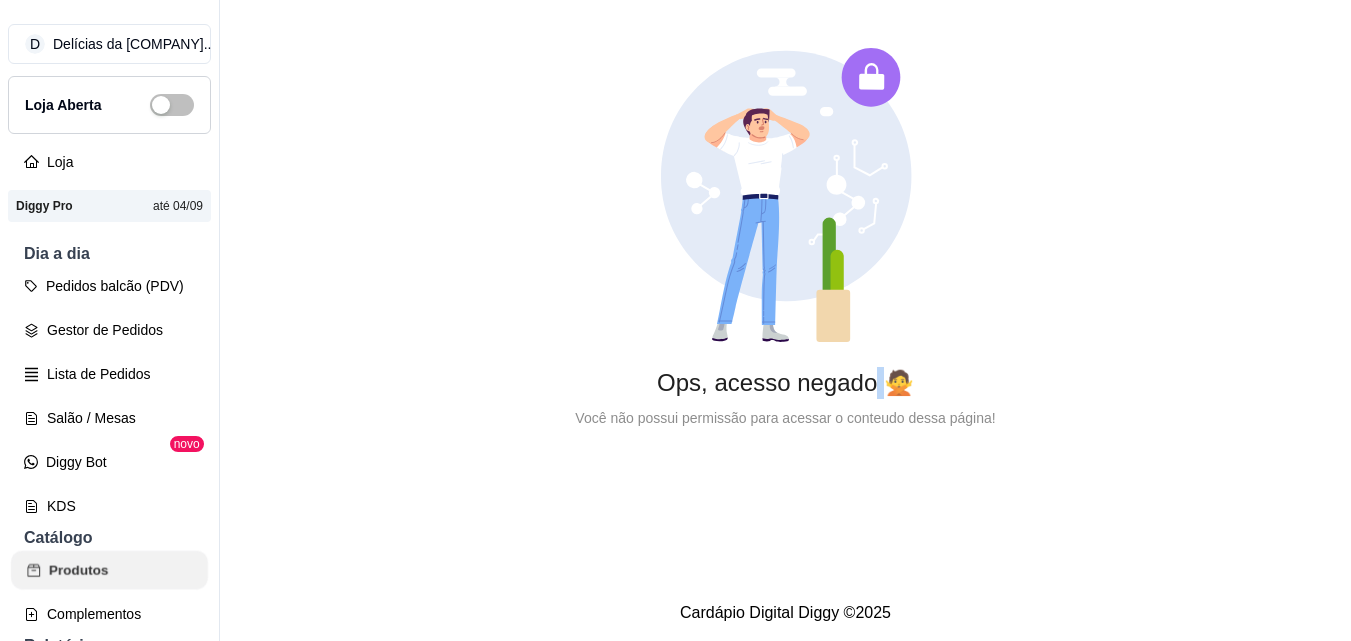 click on "Produtos" at bounding box center (109, 570) 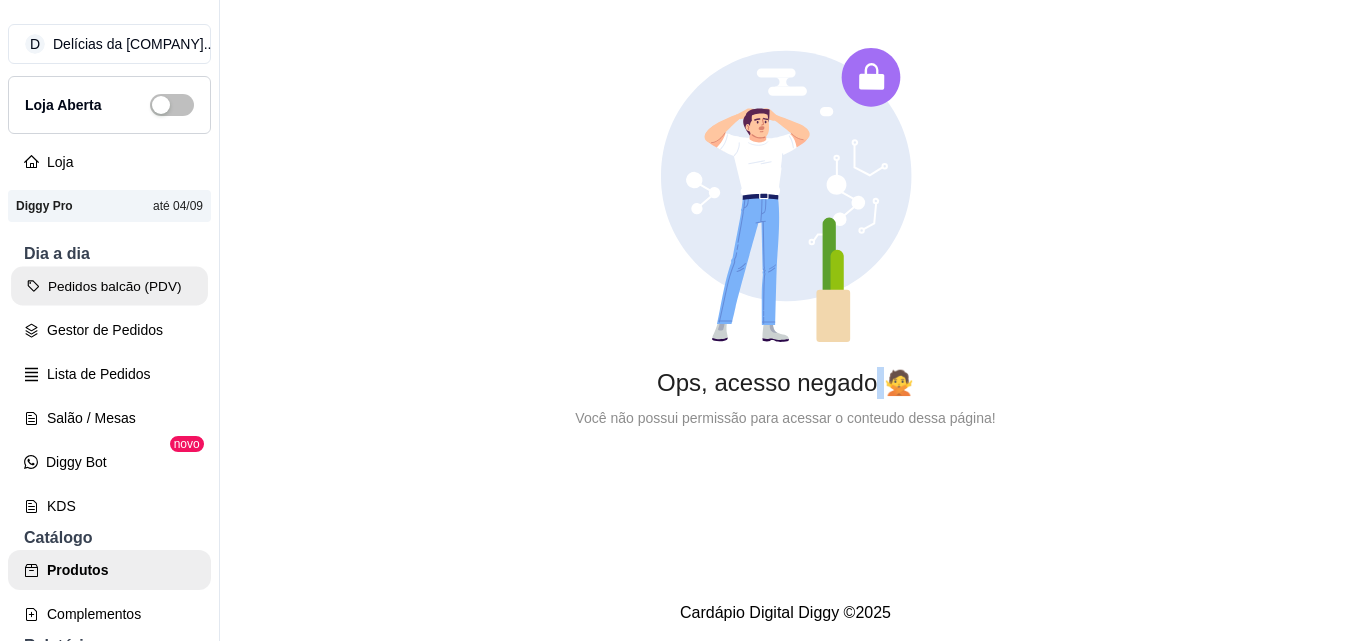 click on "Pedidos balcão (PDV)" at bounding box center (109, 286) 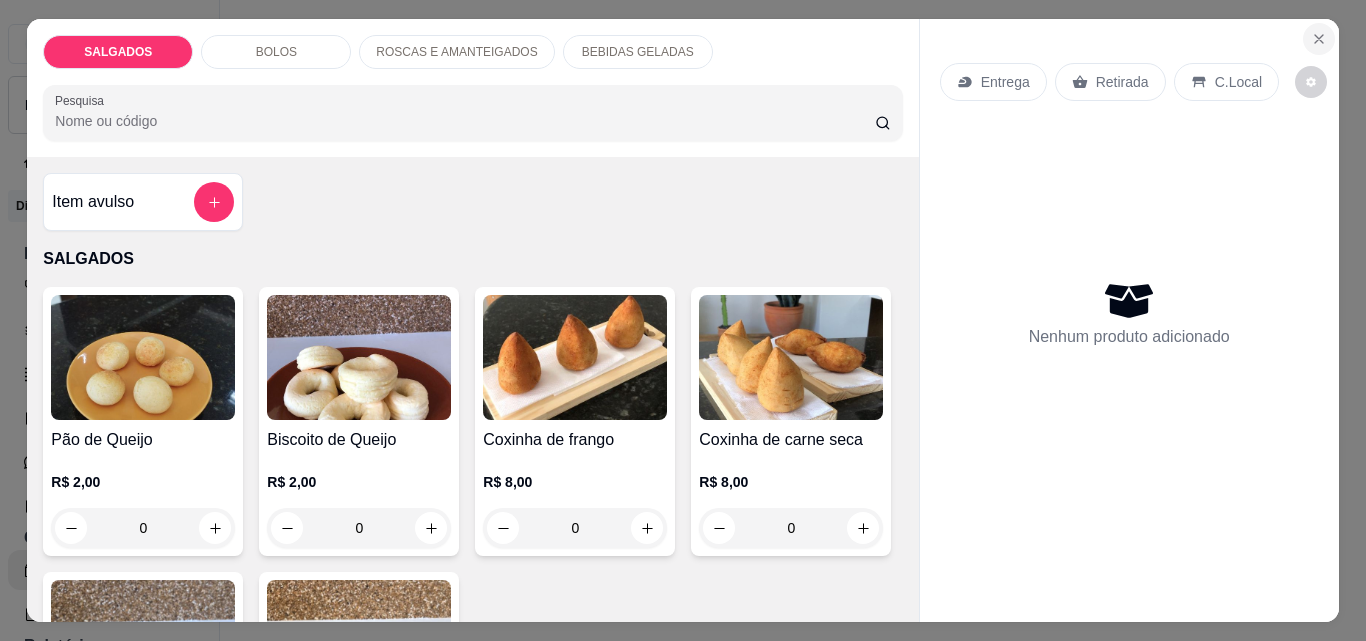 click 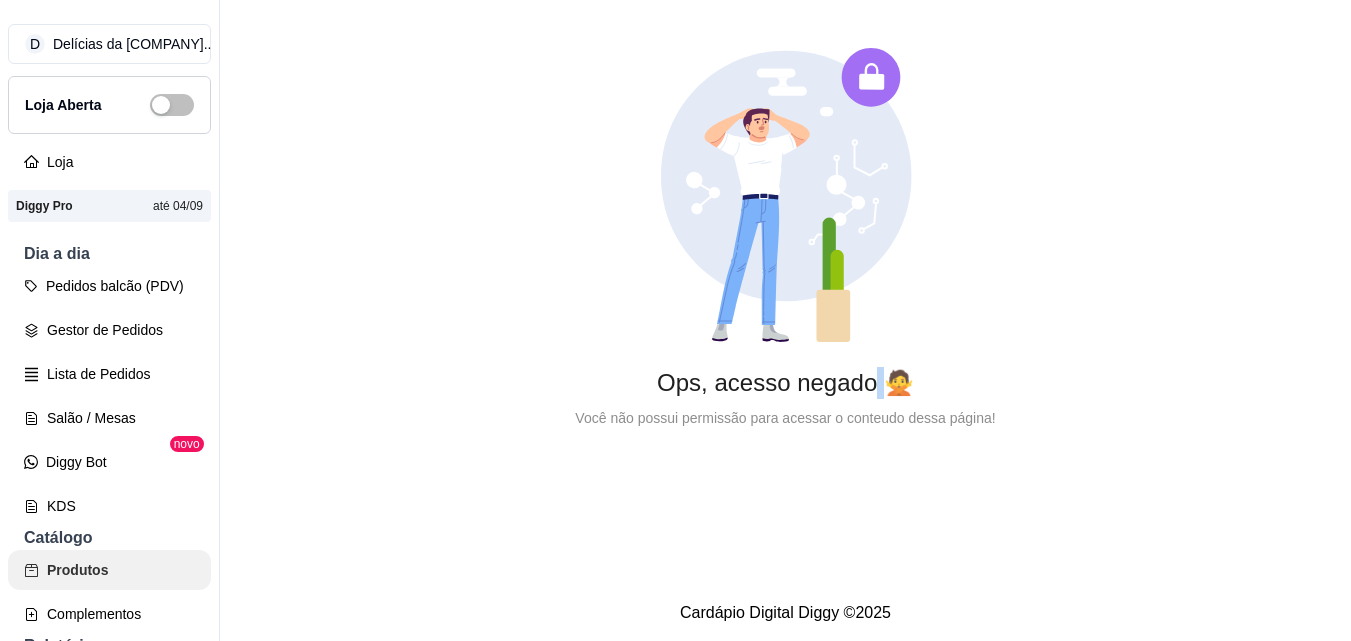 click on "Produtos" at bounding box center (109, 570) 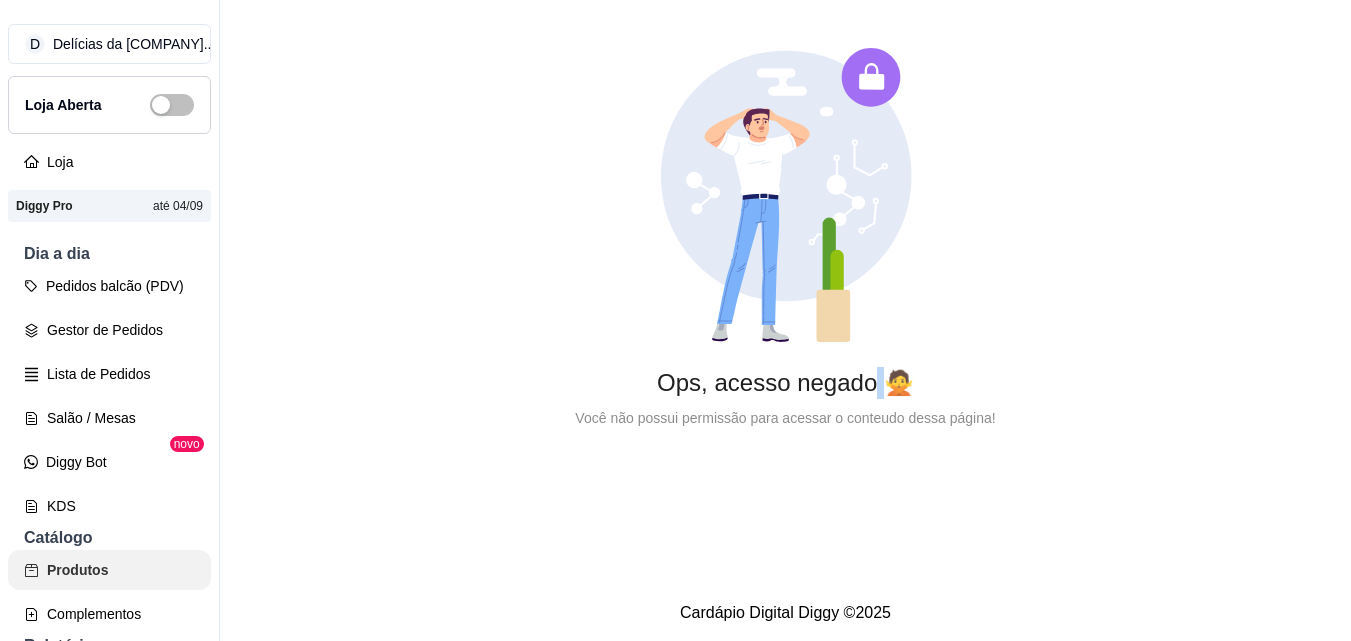 click on "Produtos" at bounding box center [109, 570] 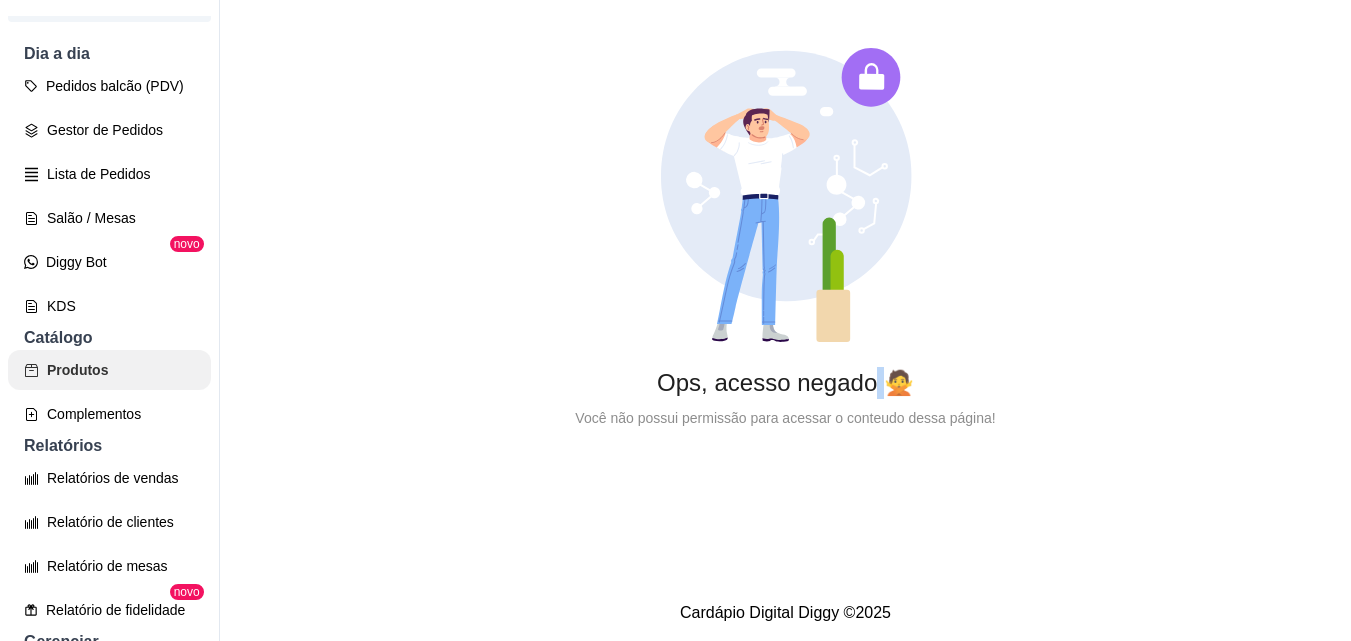 click on "Produtos" at bounding box center [109, 370] 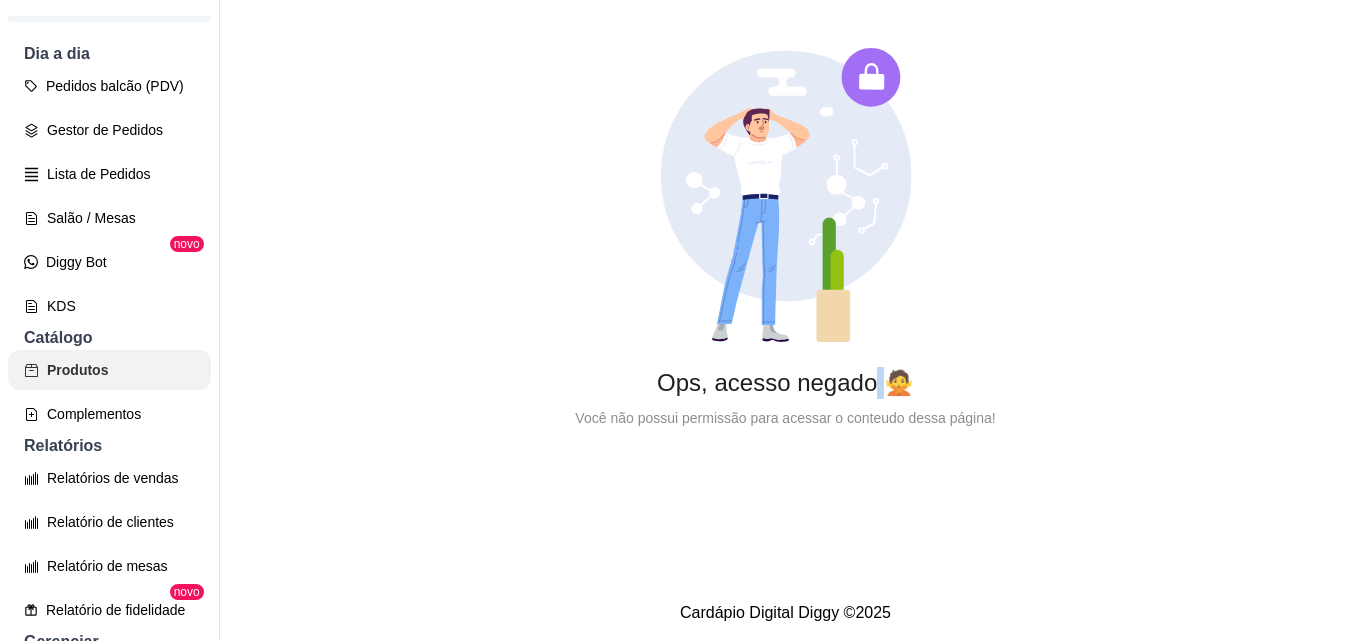 click on "Produtos" at bounding box center (109, 370) 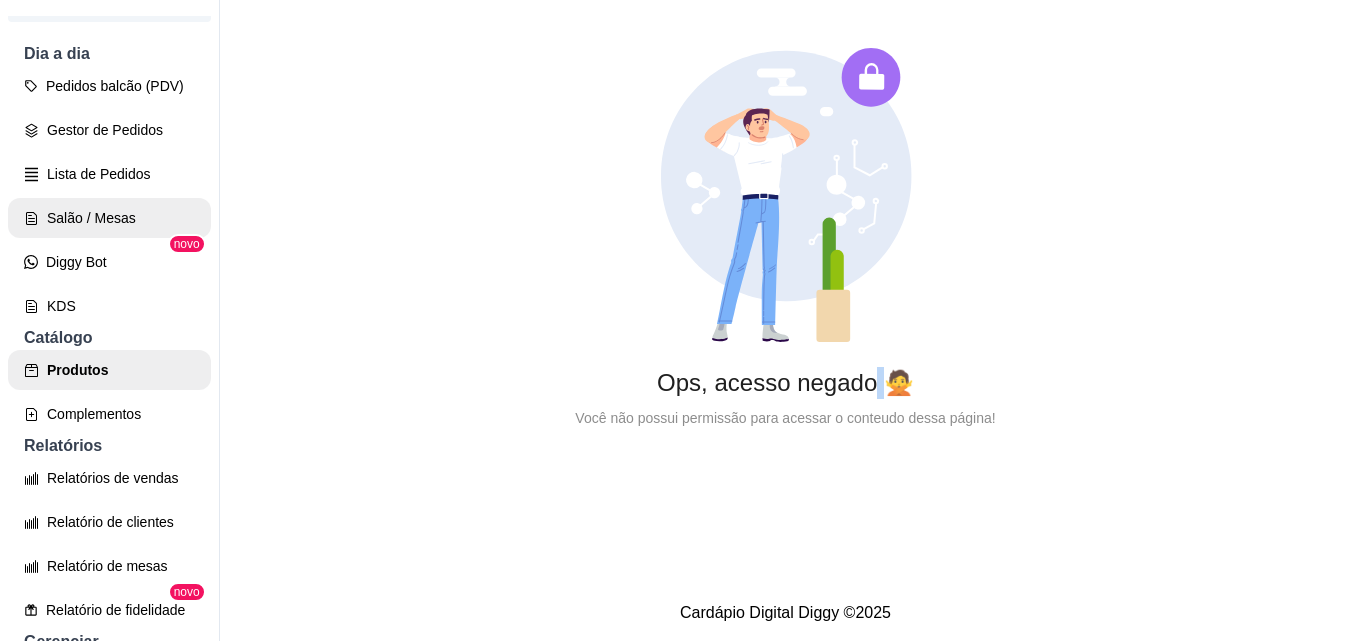 scroll, scrollTop: 0, scrollLeft: 0, axis: both 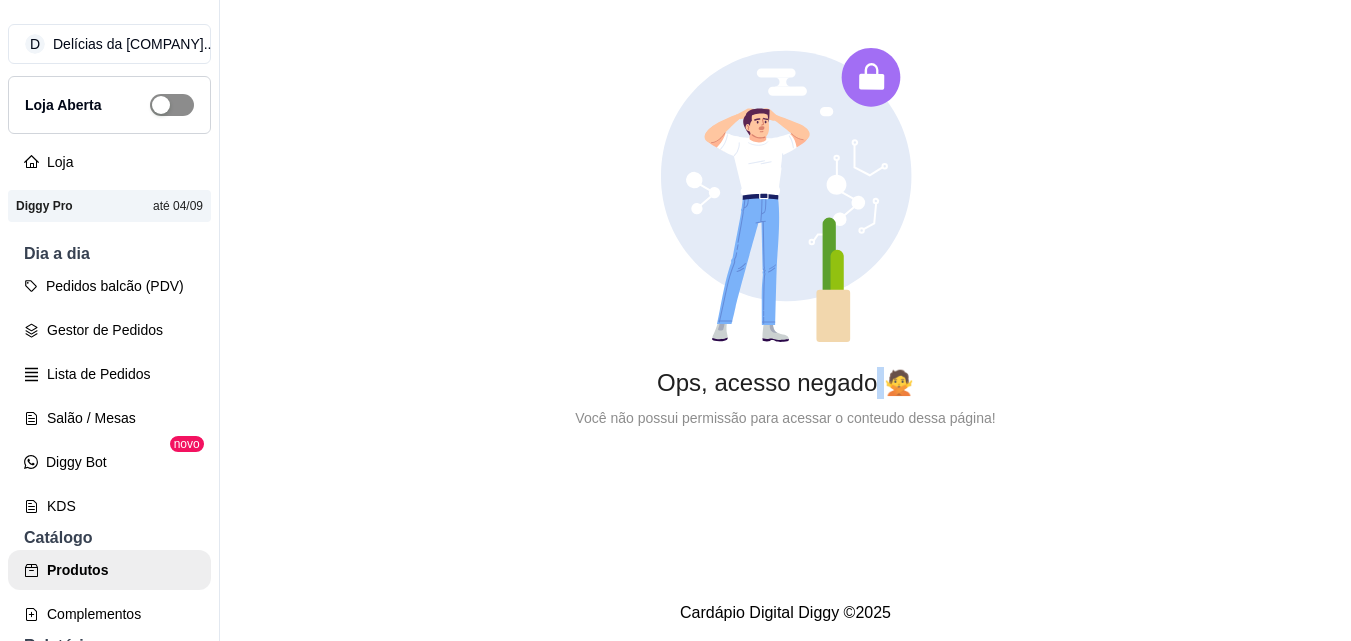 click at bounding box center [172, 105] 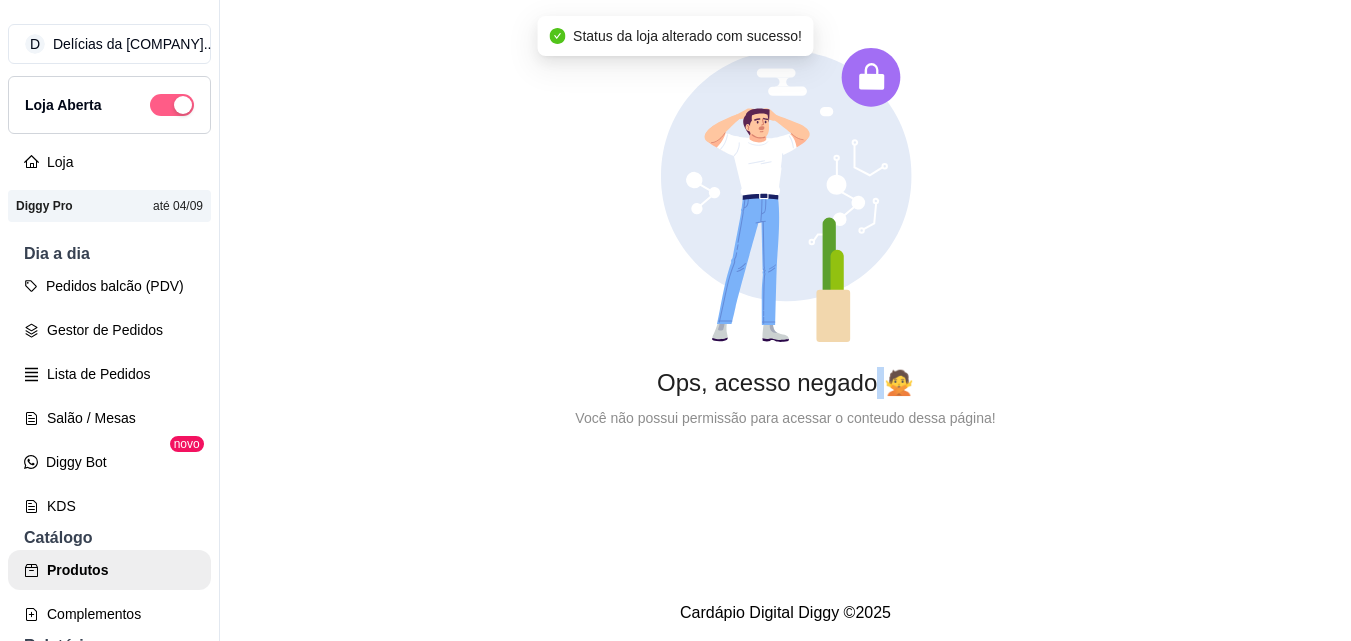 click at bounding box center [183, 105] 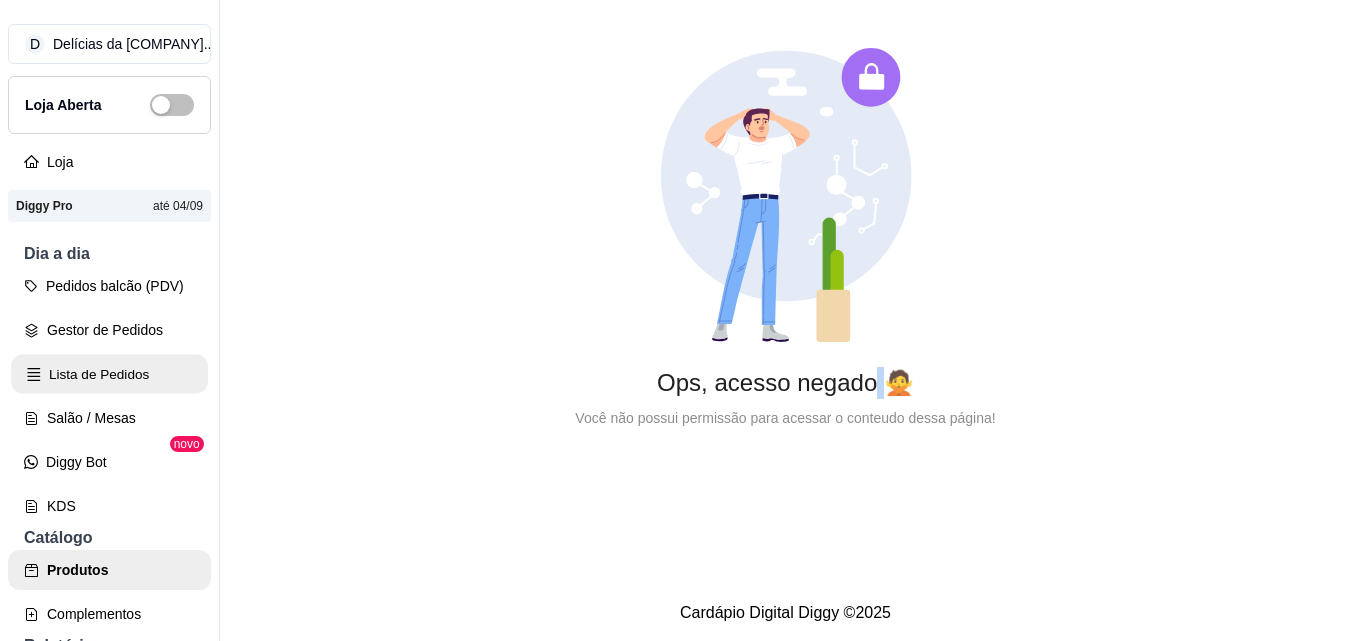 click on "Lista de Pedidos" at bounding box center [109, 374] 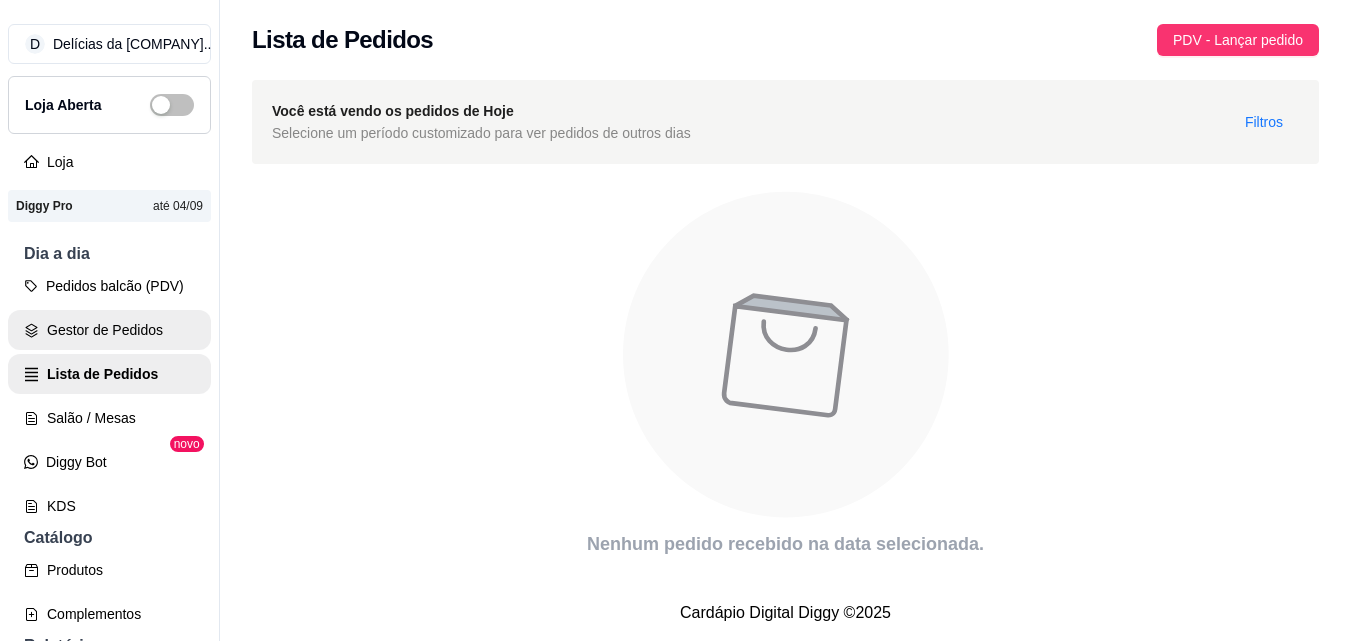click on "Gestor de Pedidos" at bounding box center [109, 330] 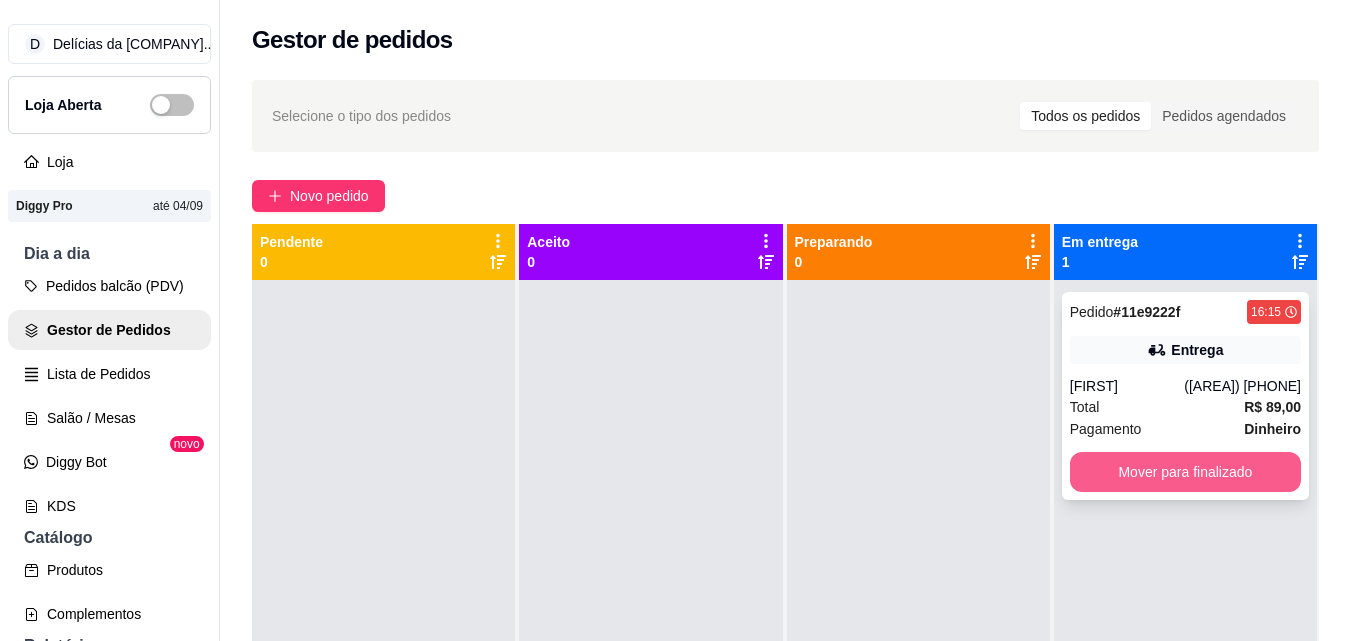 click on "Mover para finalizado" at bounding box center [1185, 472] 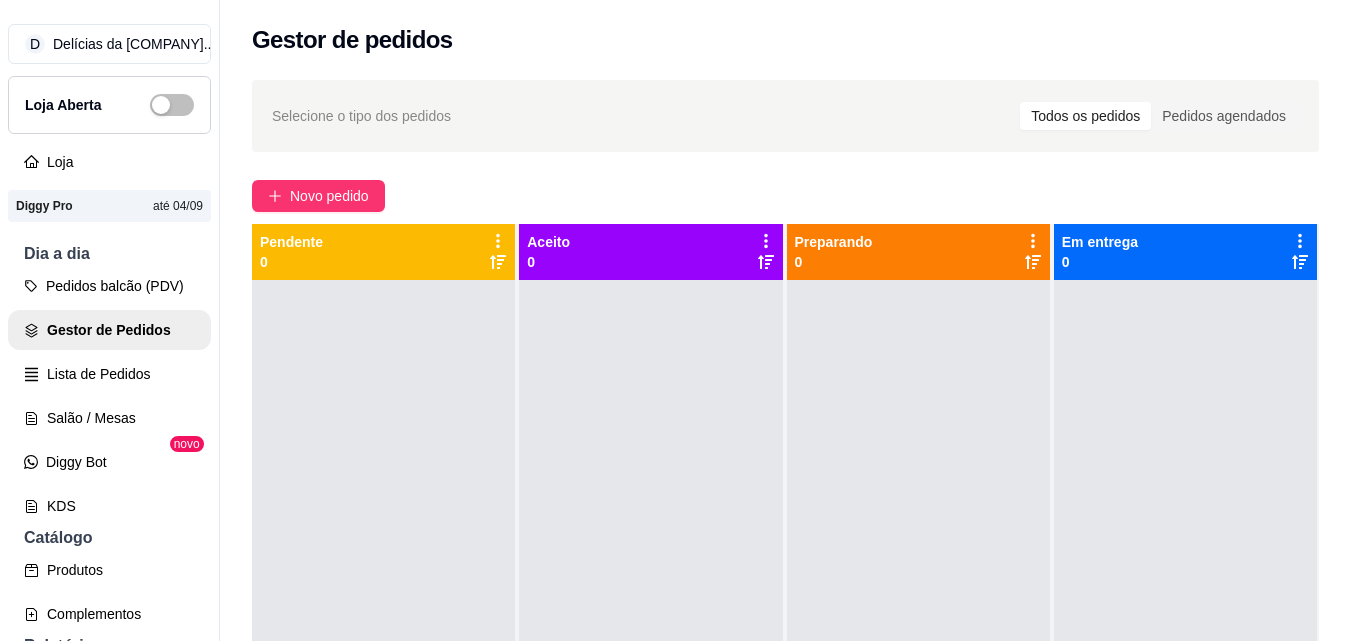 click on "Loja Aberta" at bounding box center [109, 105] 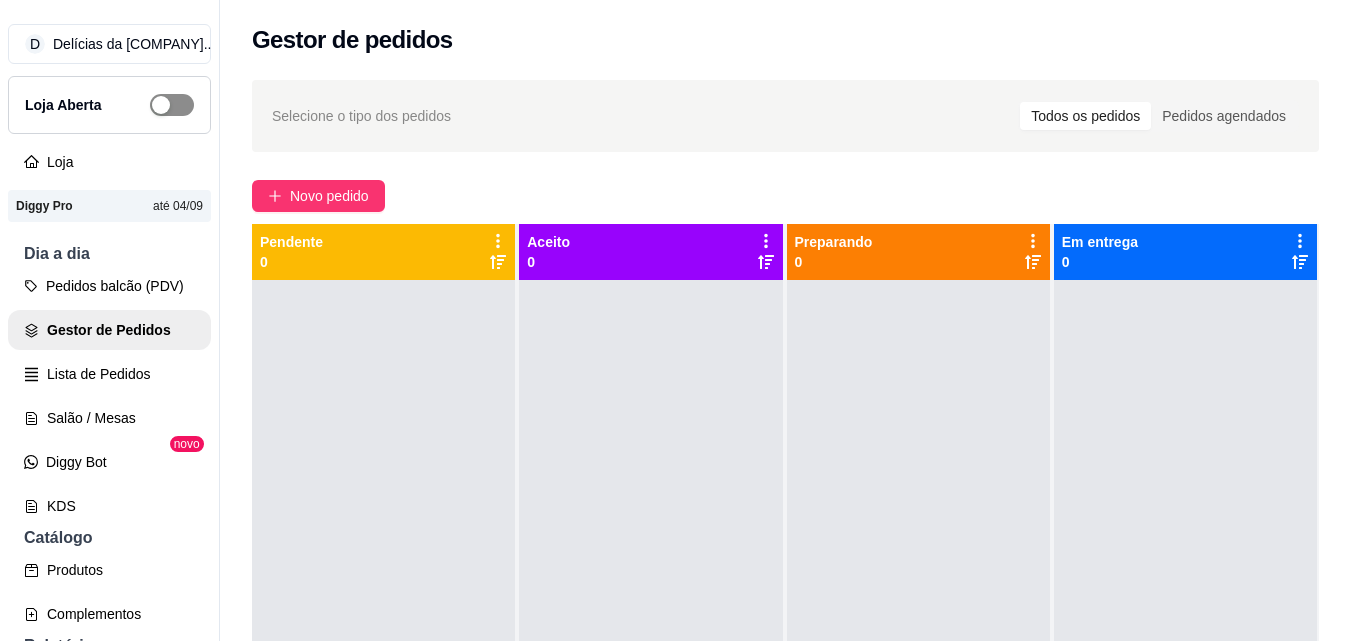 click at bounding box center [161, 105] 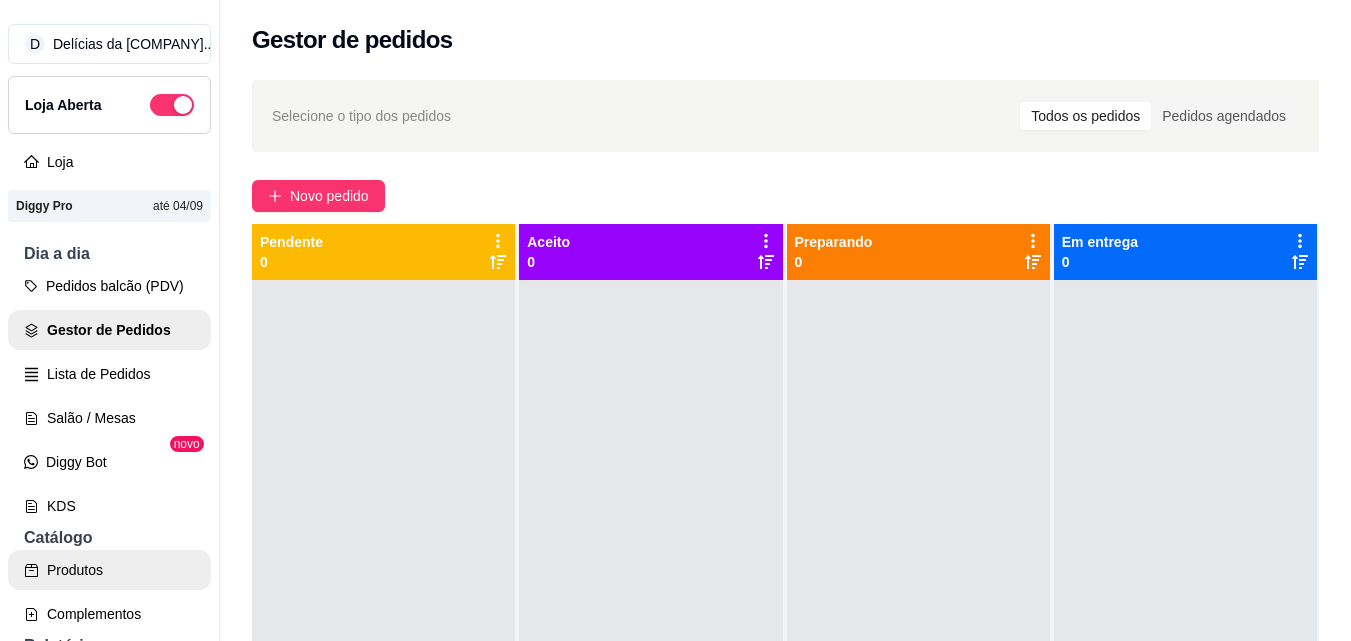 click on "Produtos" at bounding box center [109, 570] 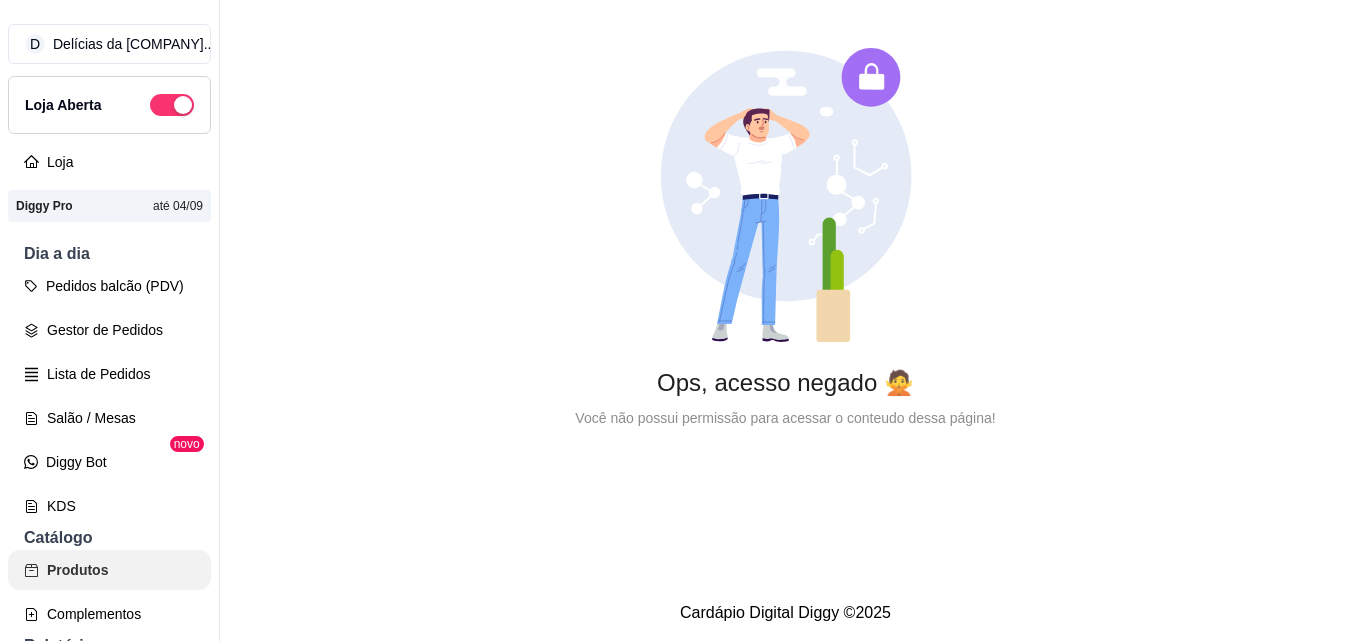 click on "Produtos" at bounding box center (109, 570) 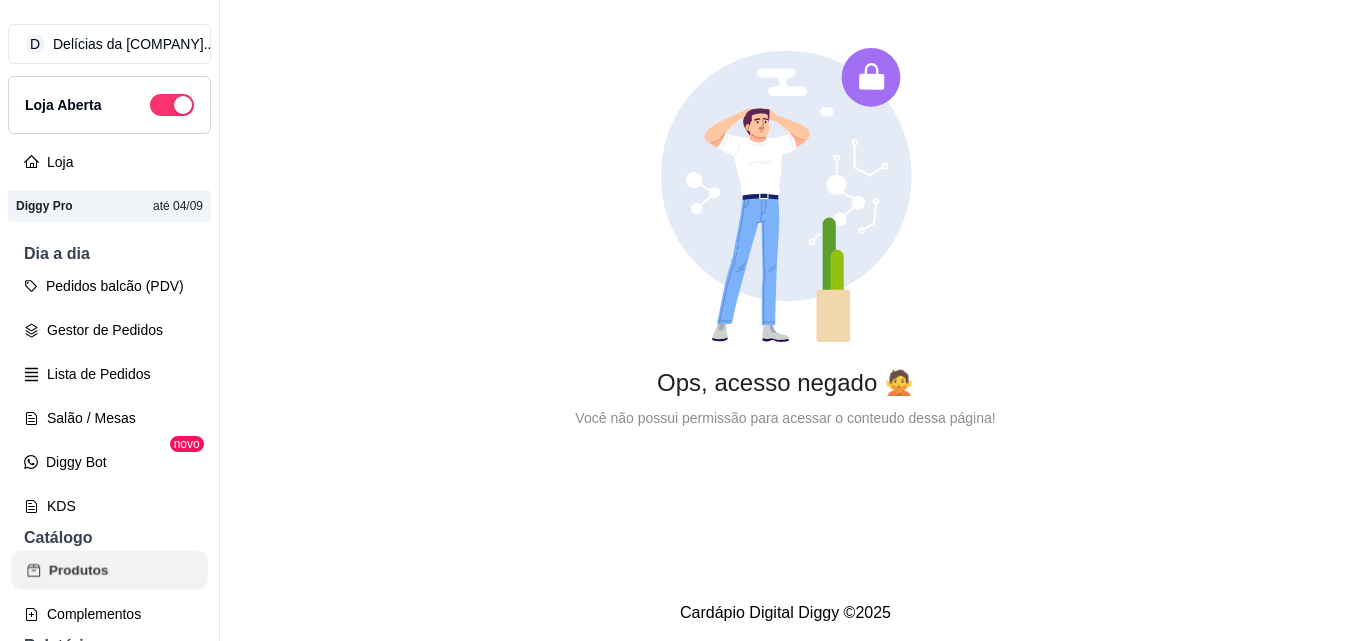 click on "Produtos" at bounding box center (109, 570) 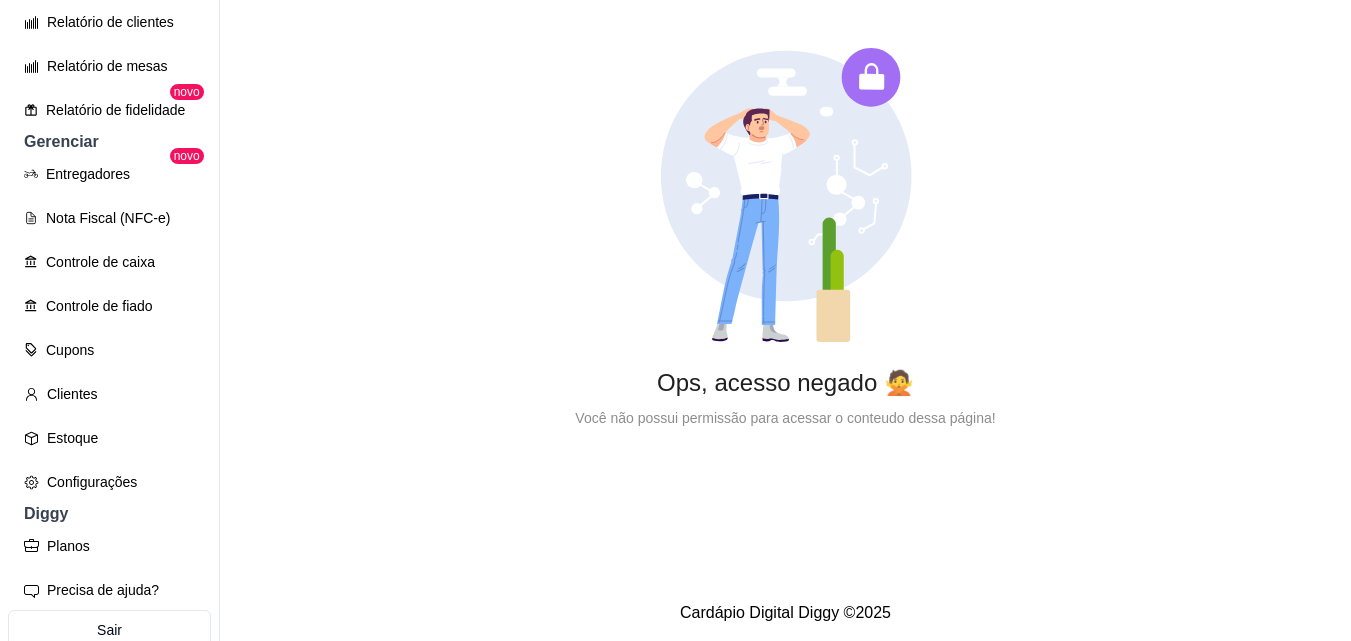 scroll, scrollTop: 773, scrollLeft: 0, axis: vertical 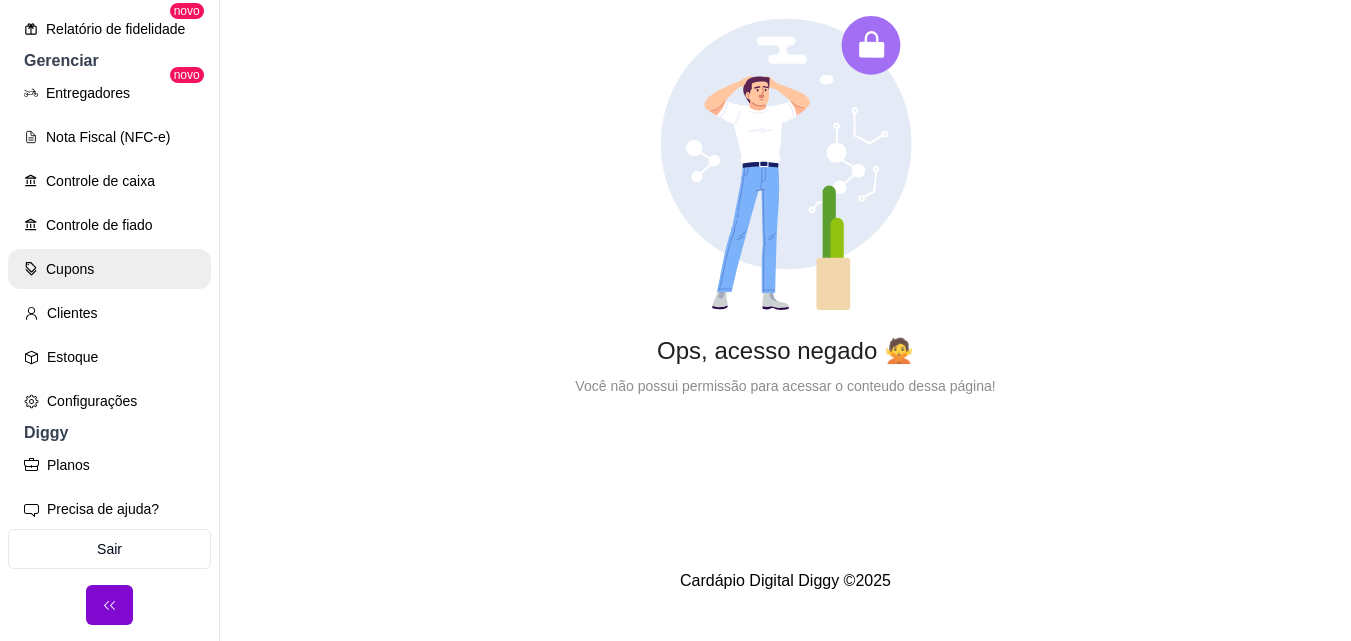 click on "Cupons" at bounding box center (109, 269) 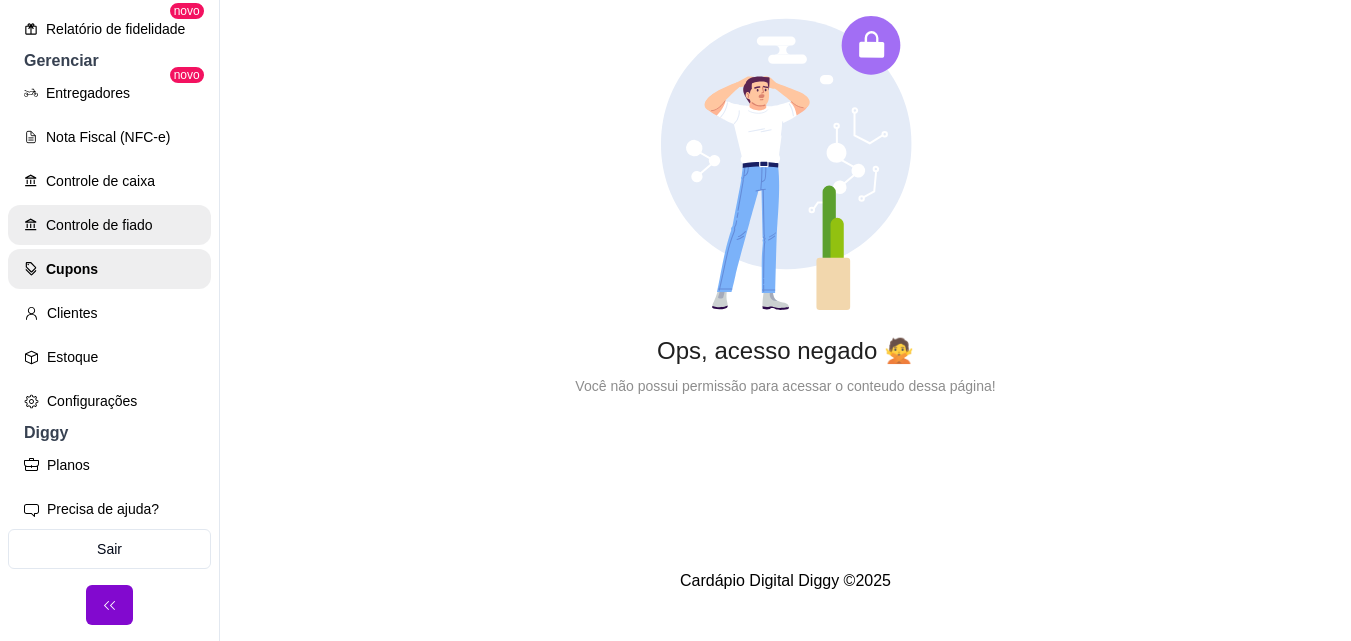 scroll, scrollTop: 0, scrollLeft: 0, axis: both 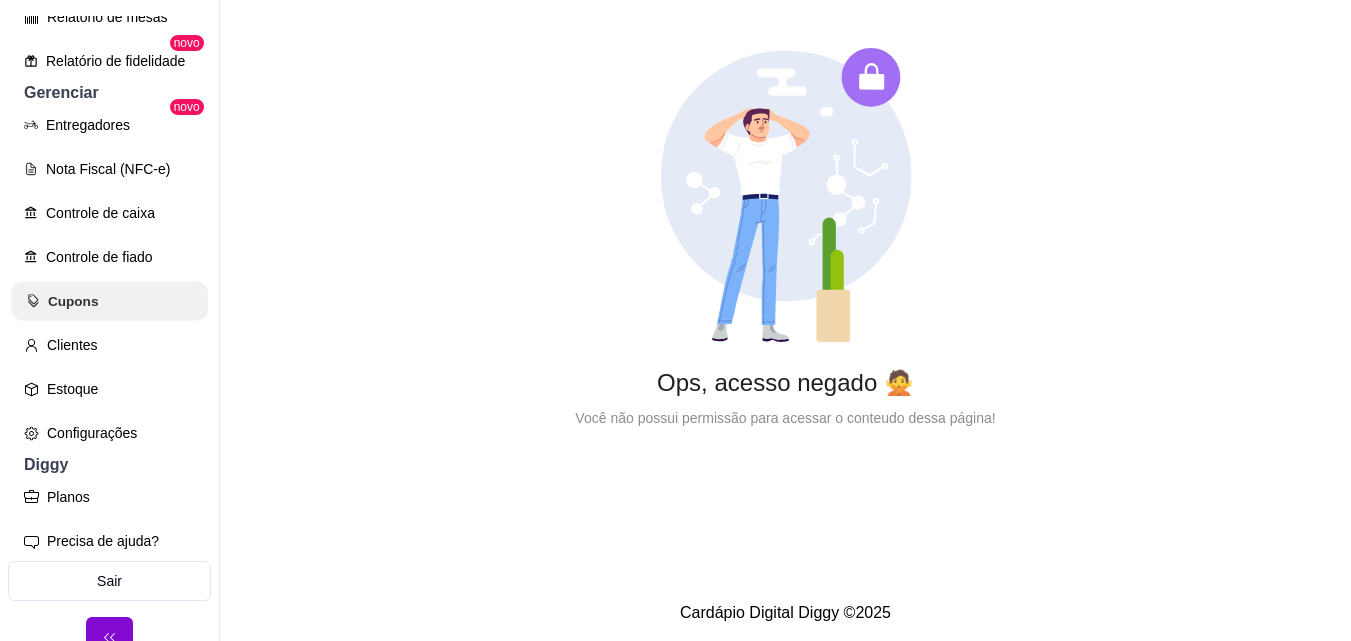 click on "Cupons" at bounding box center [109, 301] 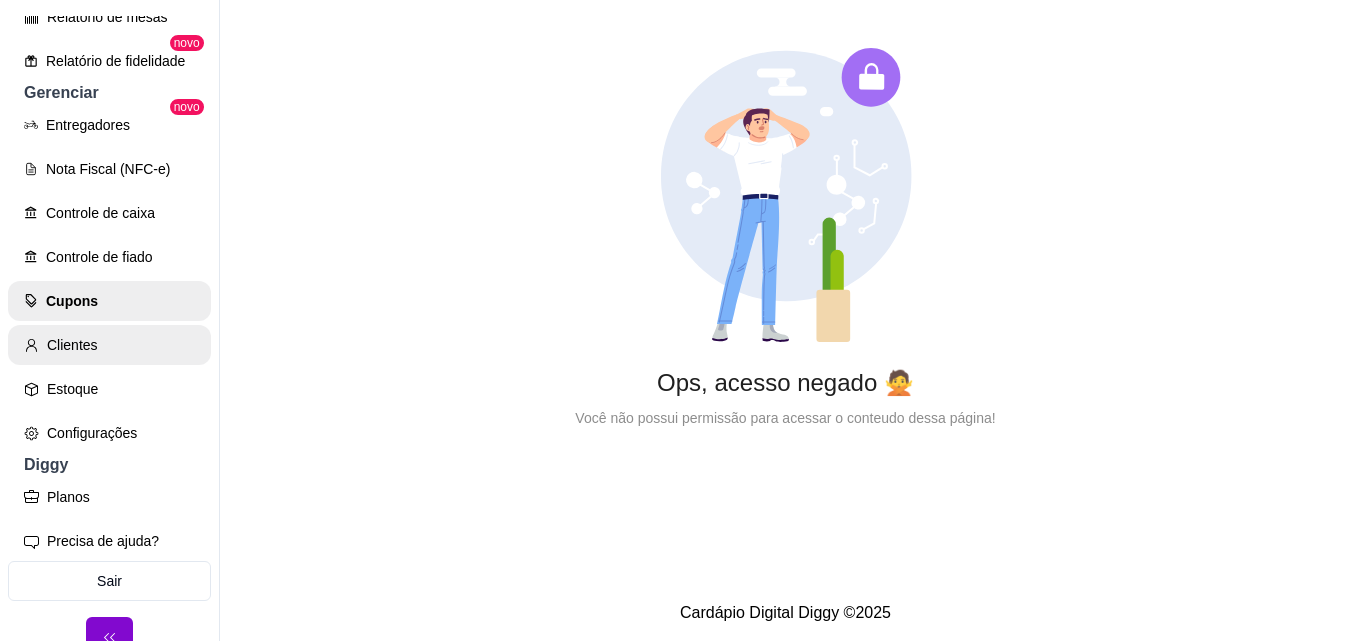click on "Clientes" at bounding box center (109, 345) 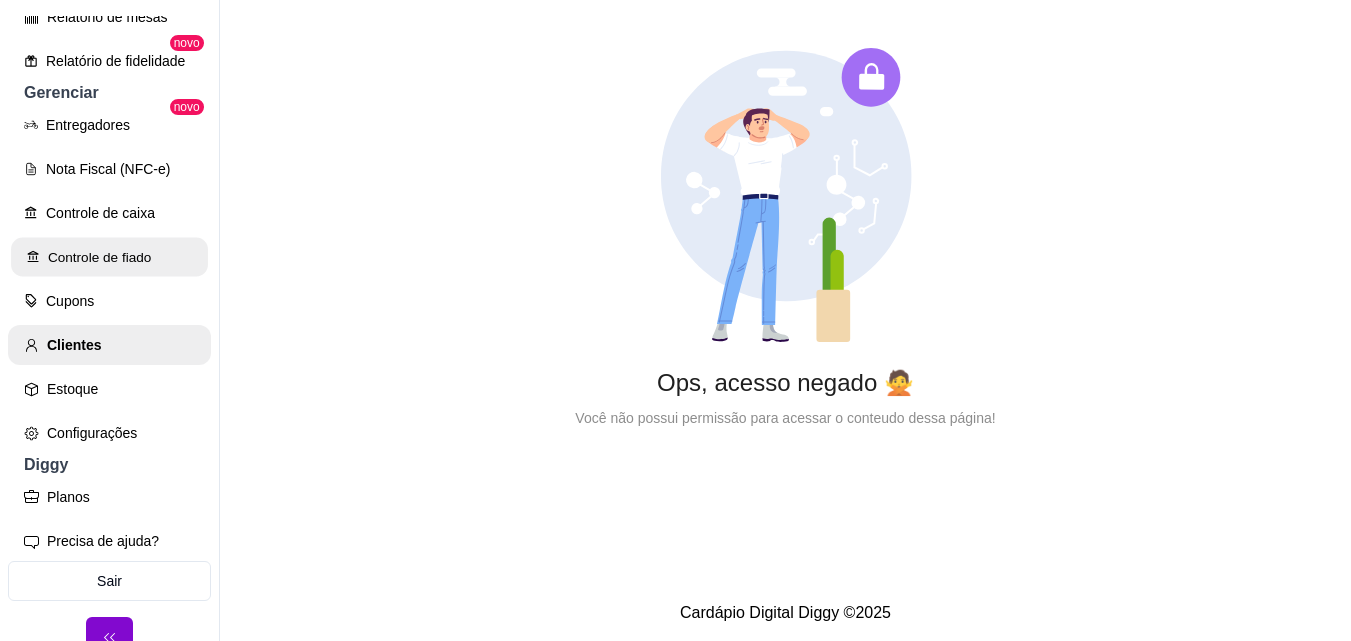 click on "Controle de fiado" at bounding box center (109, 257) 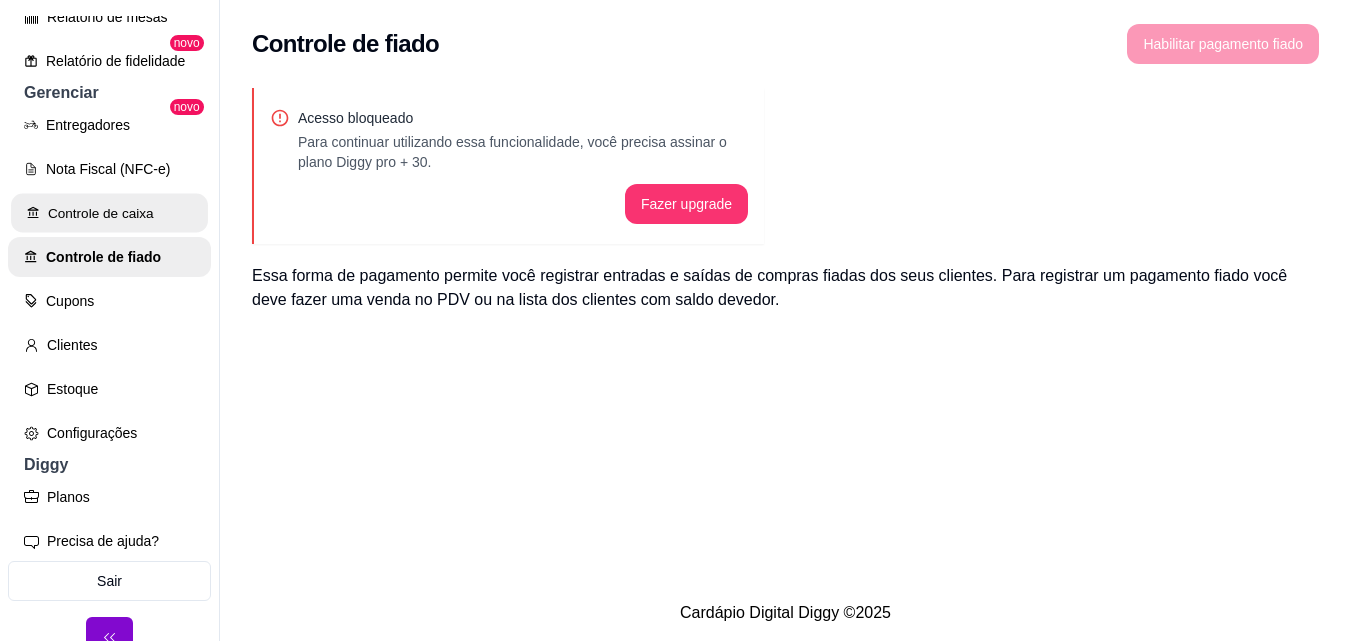click on "Controle de caixa" at bounding box center (109, 213) 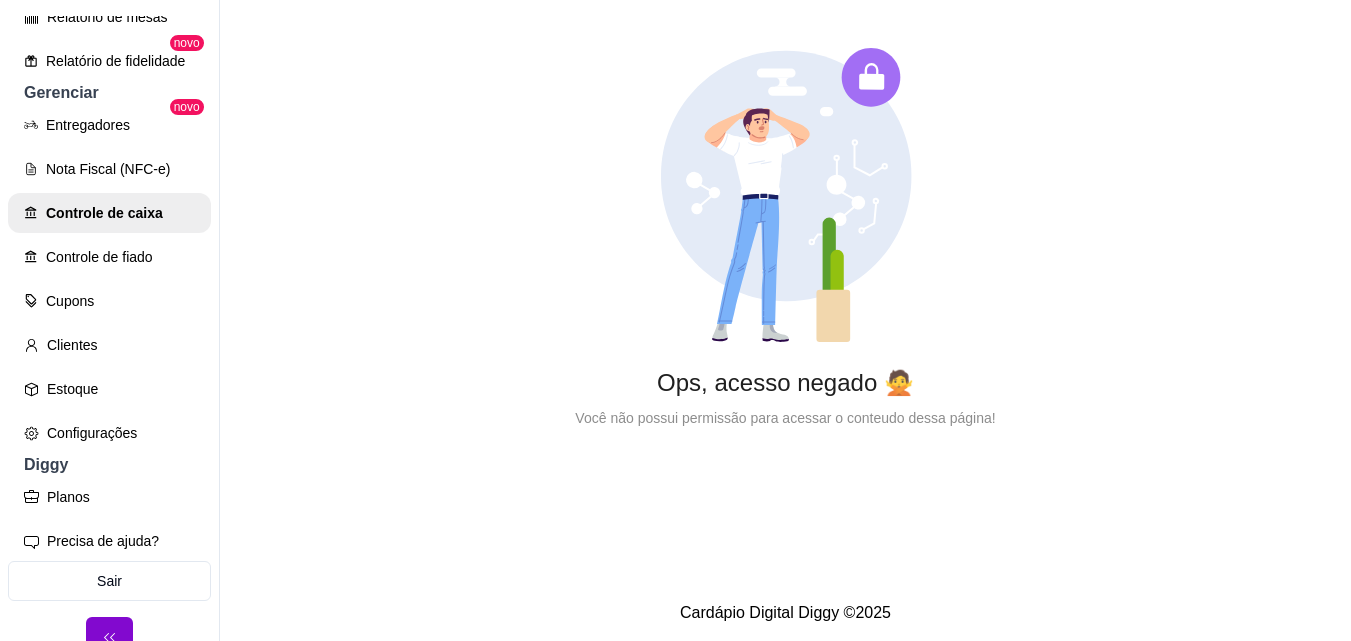 click on "Entregadores novo Nota Fiscal (NFC-e) Controle de caixa Controle de fiado Cupons Clientes Estoque Configurações" at bounding box center [109, 279] 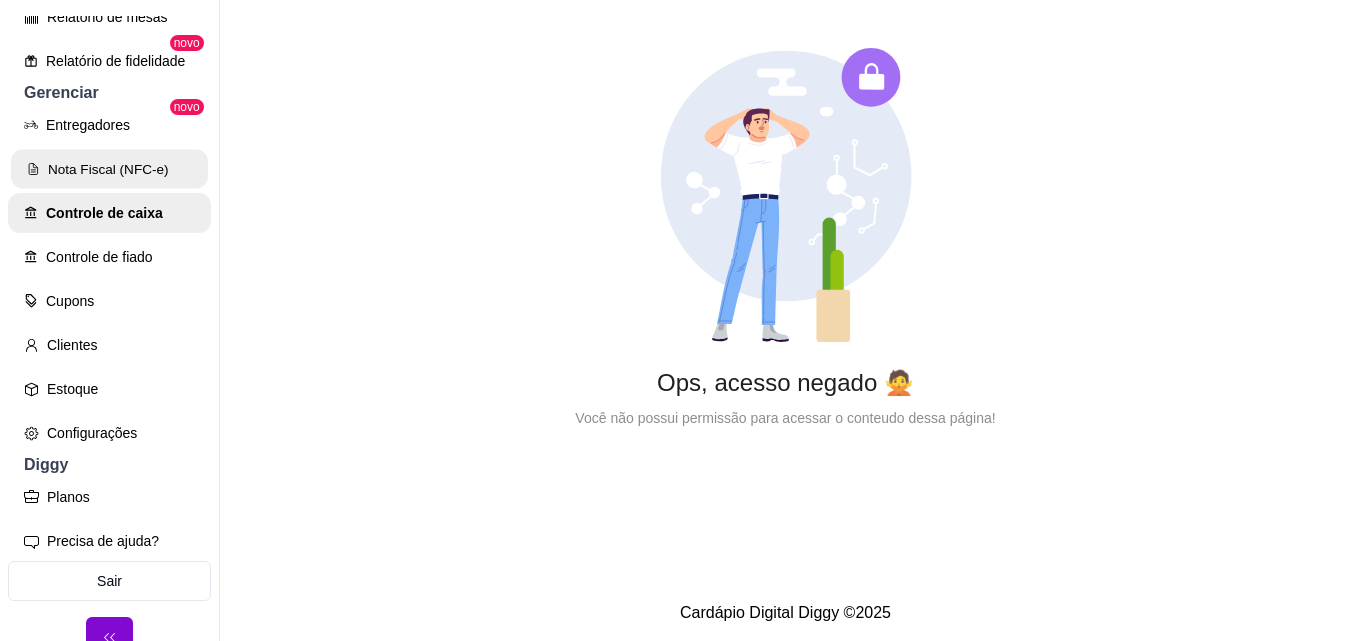 click on "Nota Fiscal (NFC-e)" at bounding box center (109, 169) 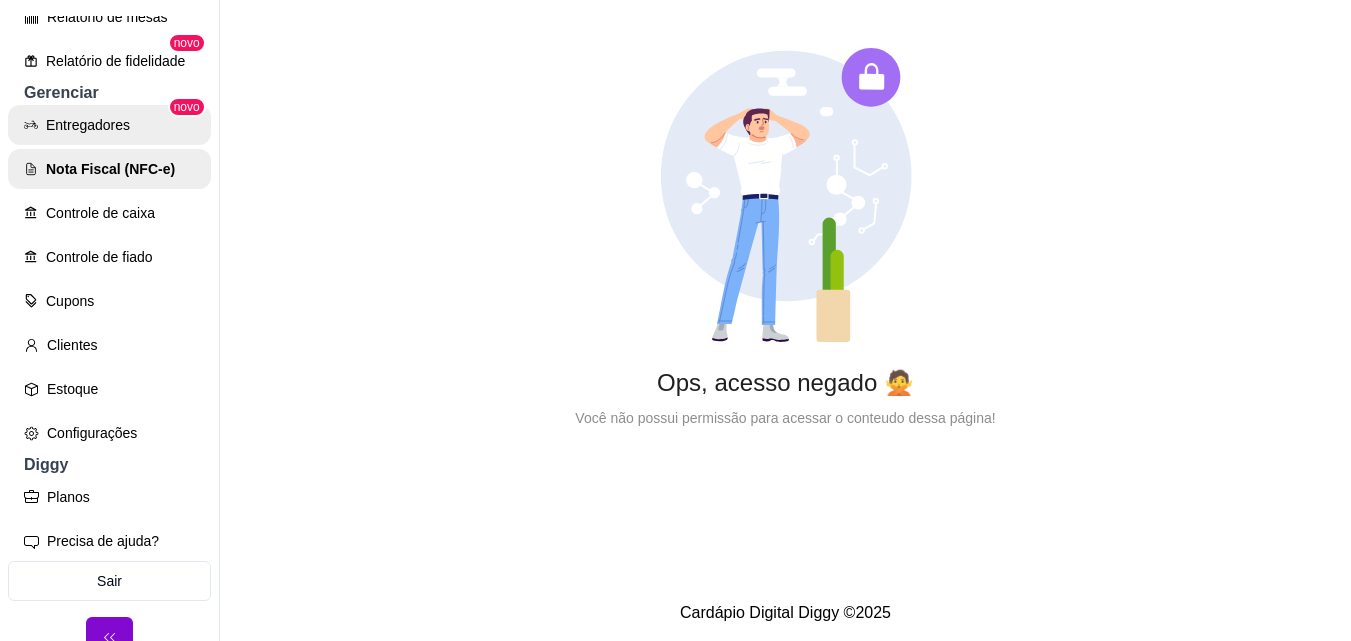 click on "Entregadores" at bounding box center (109, 125) 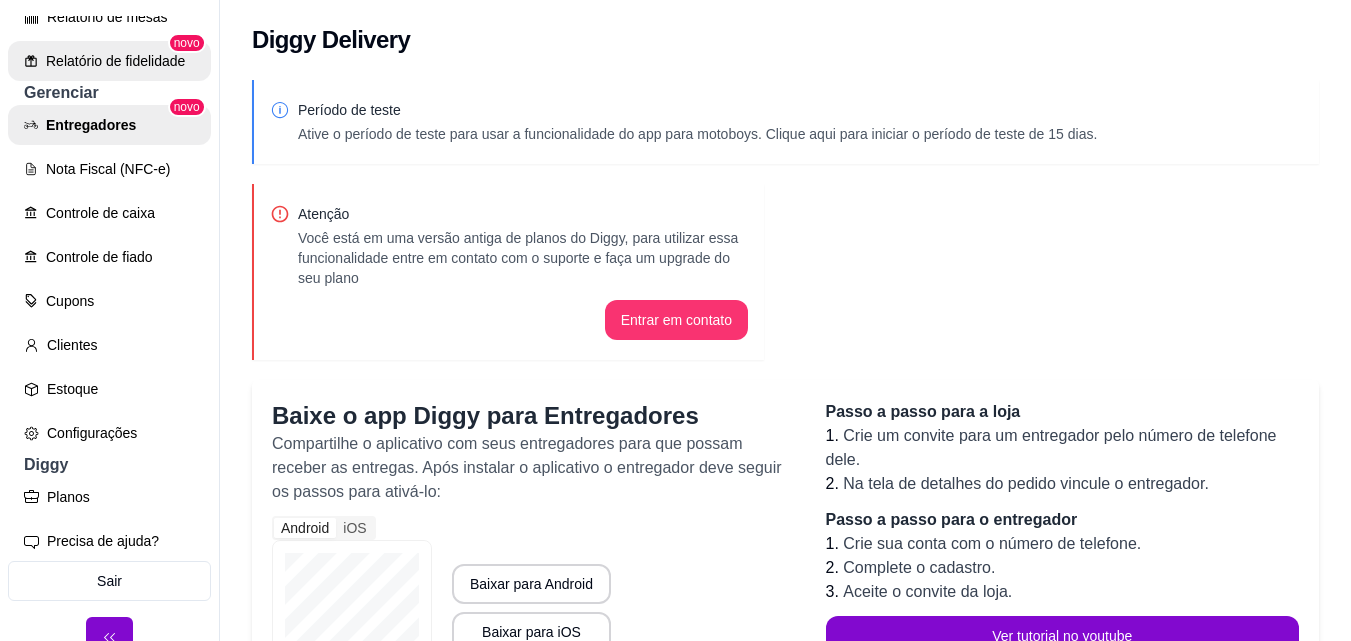 click on "Relatório de fidelidade" at bounding box center (109, 61) 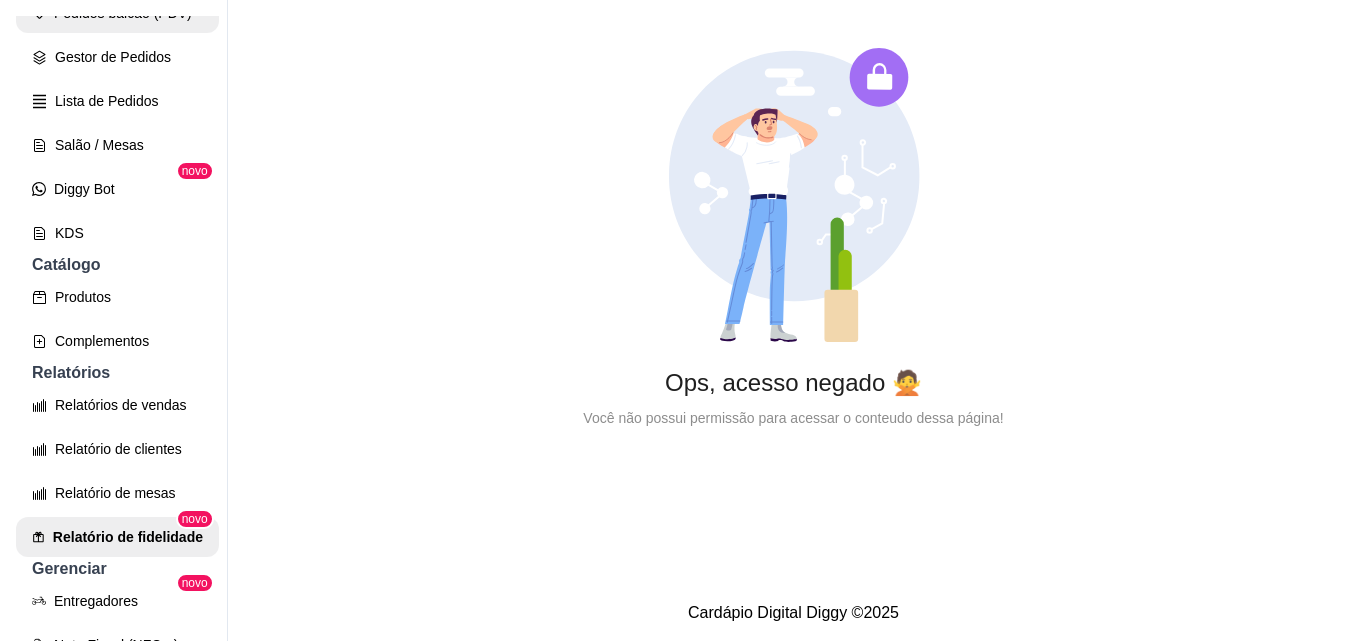 scroll, scrollTop: 0, scrollLeft: 0, axis: both 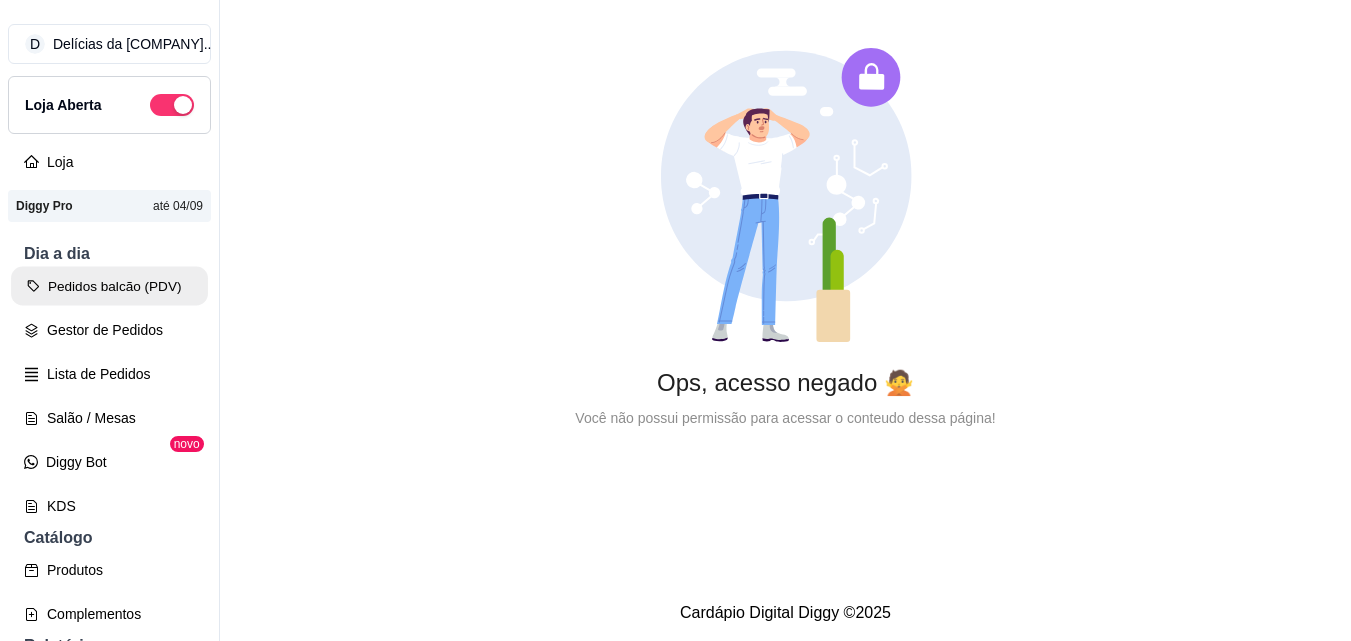 click on "Pedidos balcão (PDV)" at bounding box center [109, 286] 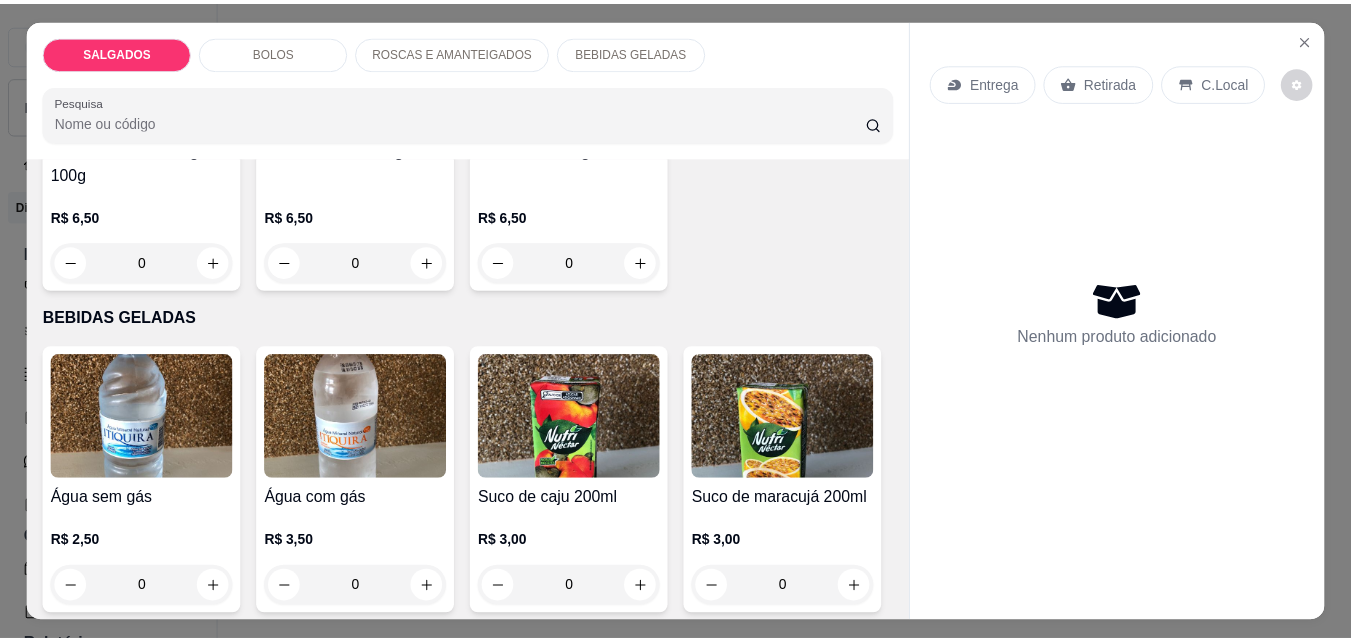 scroll, scrollTop: 2300, scrollLeft: 0, axis: vertical 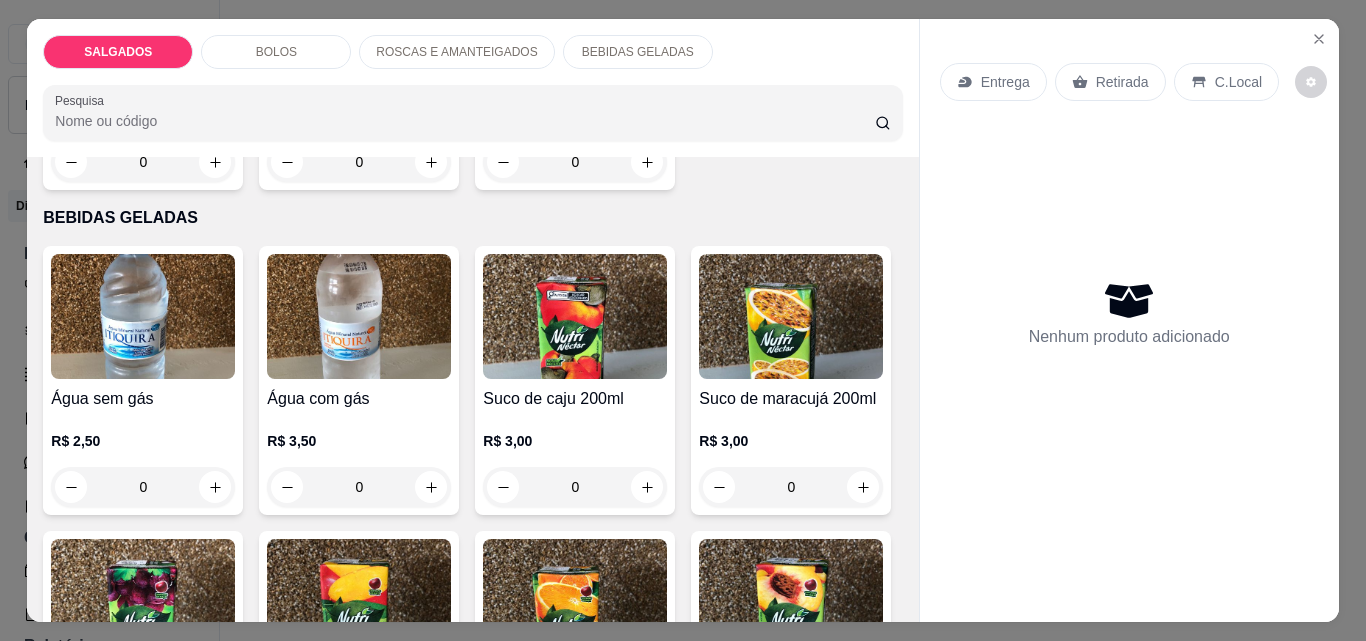 click 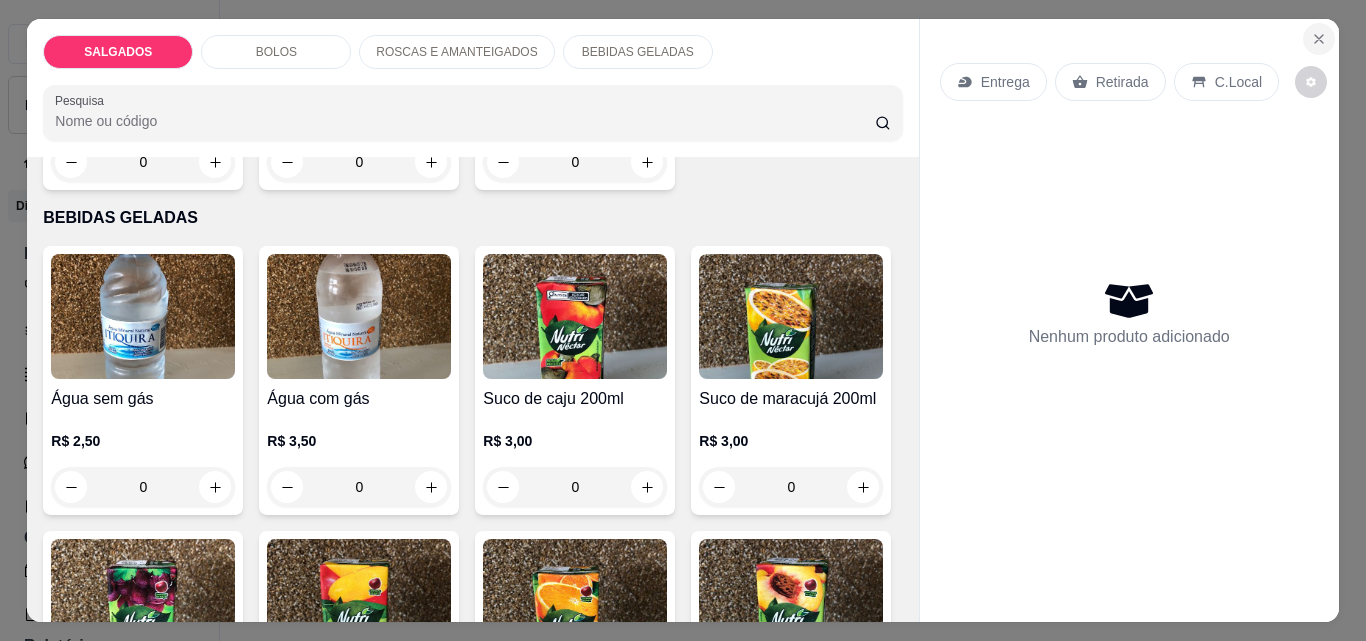 click 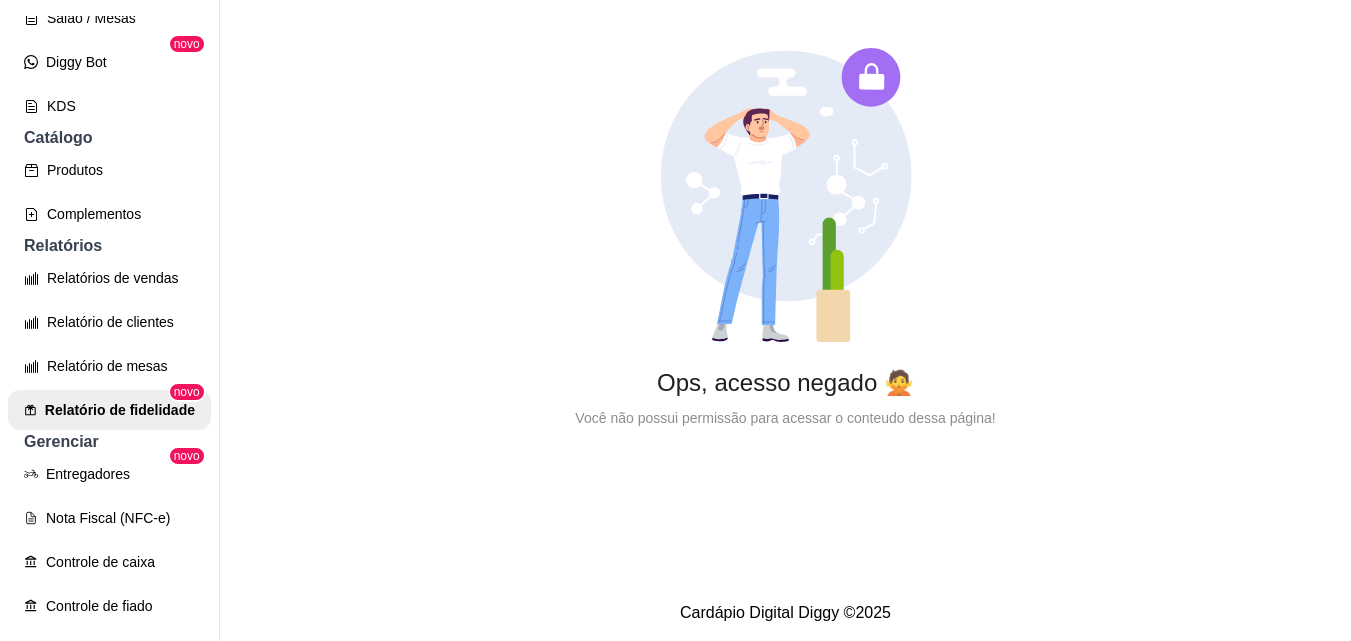 scroll, scrollTop: 0, scrollLeft: 0, axis: both 